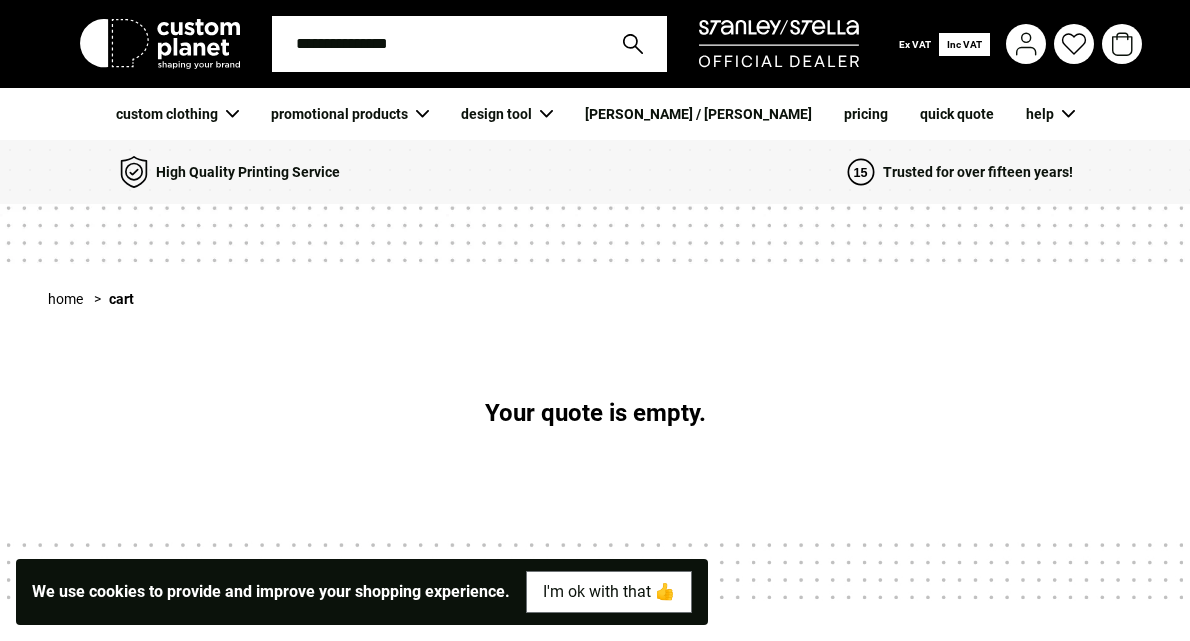 click at bounding box center (435, 44) 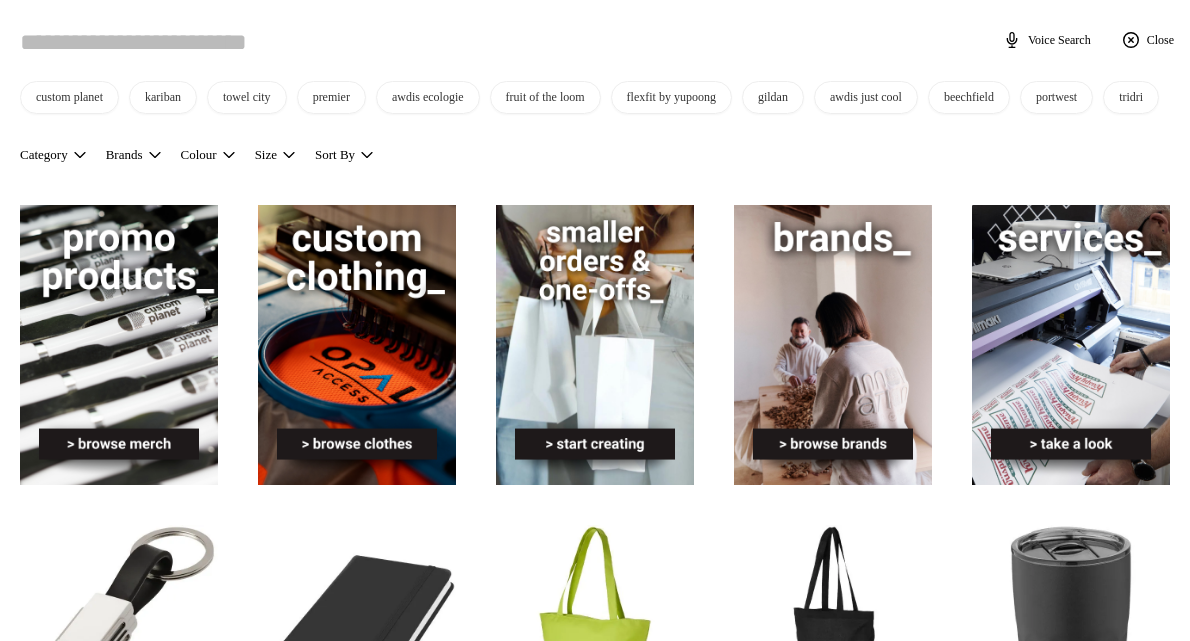 scroll, scrollTop: 0, scrollLeft: 0, axis: both 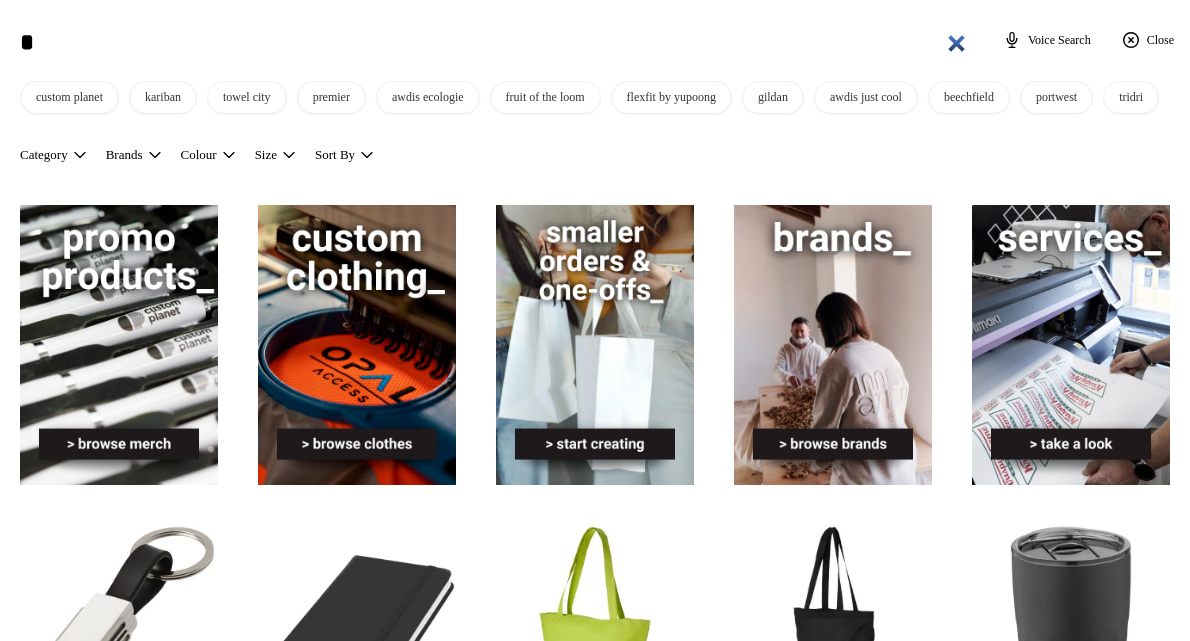 type on "*" 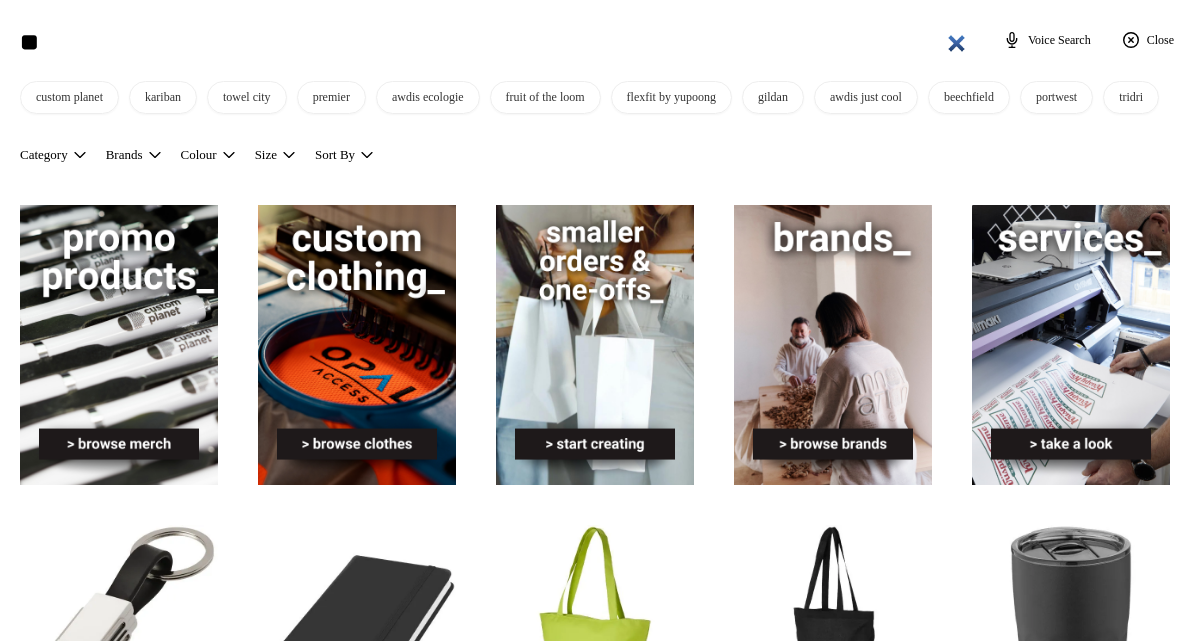 type on "***" 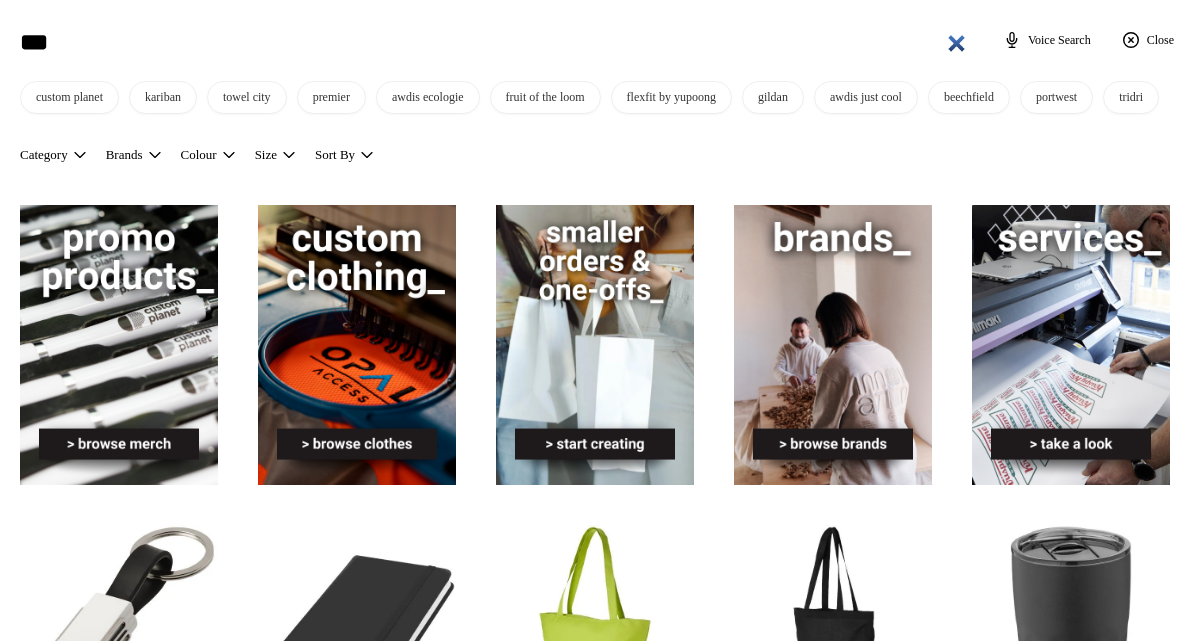 type on "***" 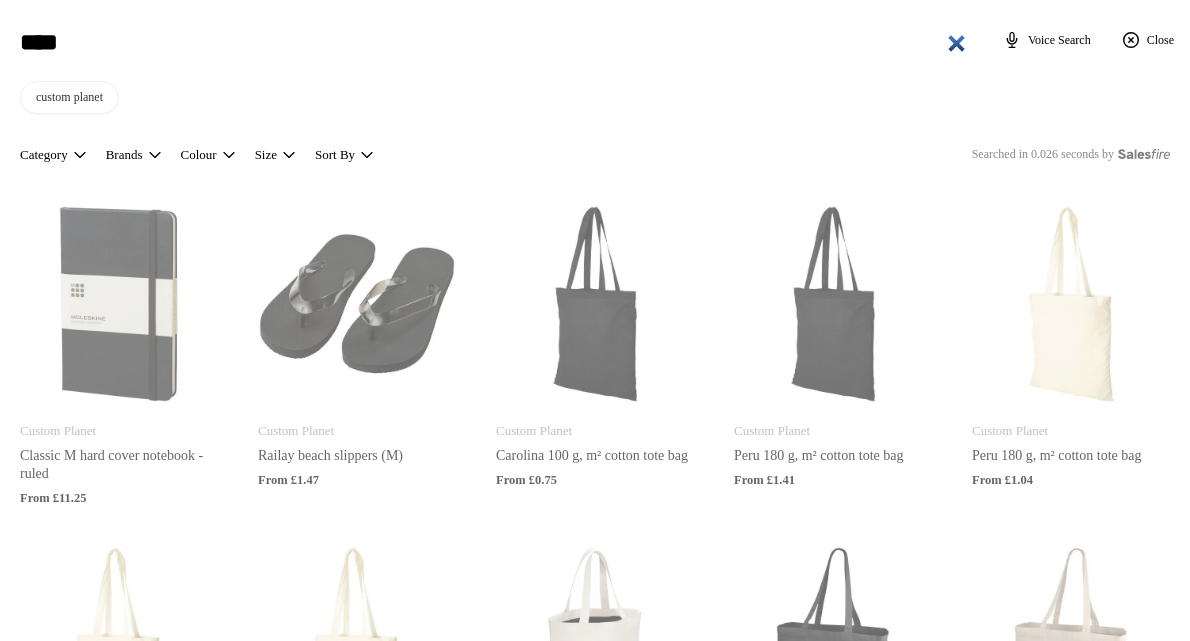 type on "*****" 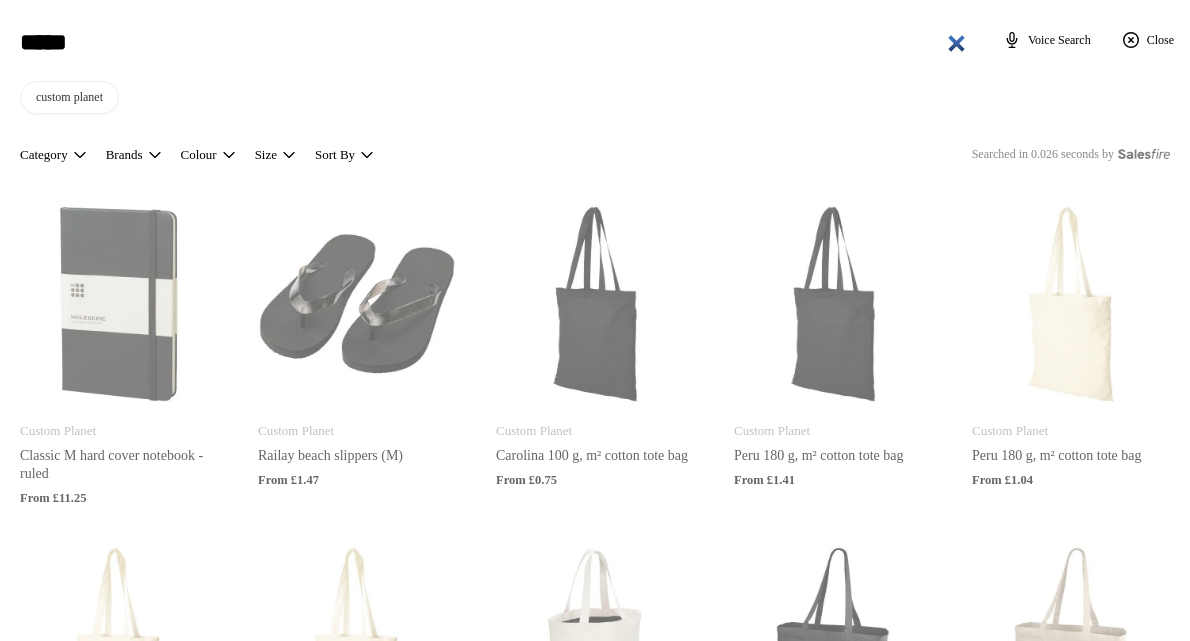 type on "*****" 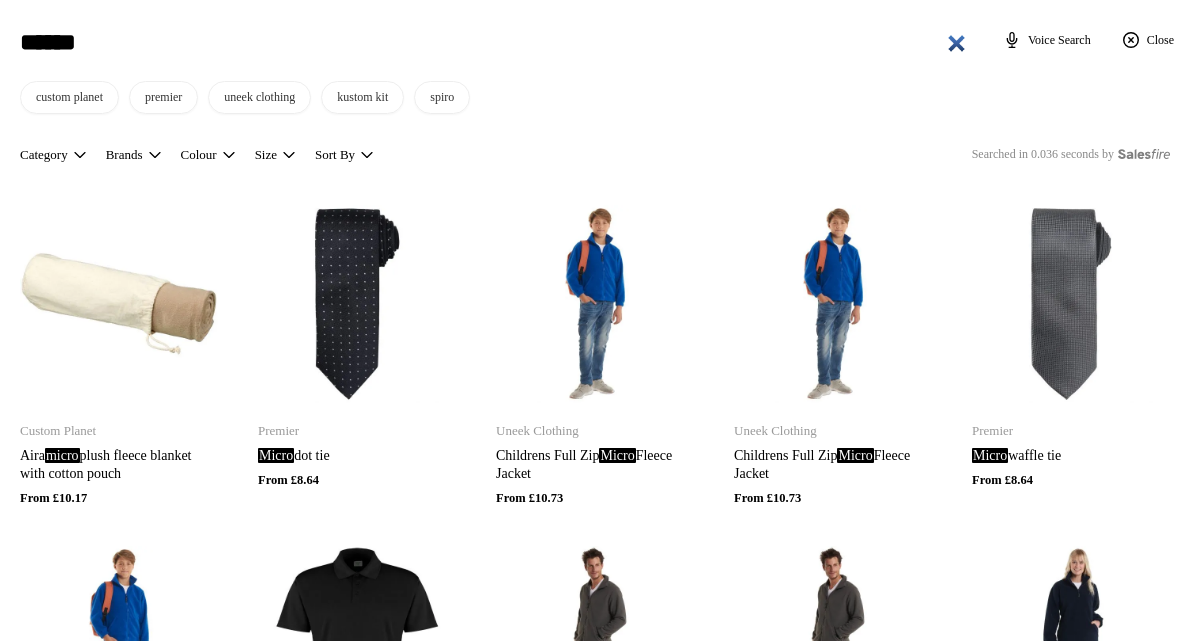 type on "*******" 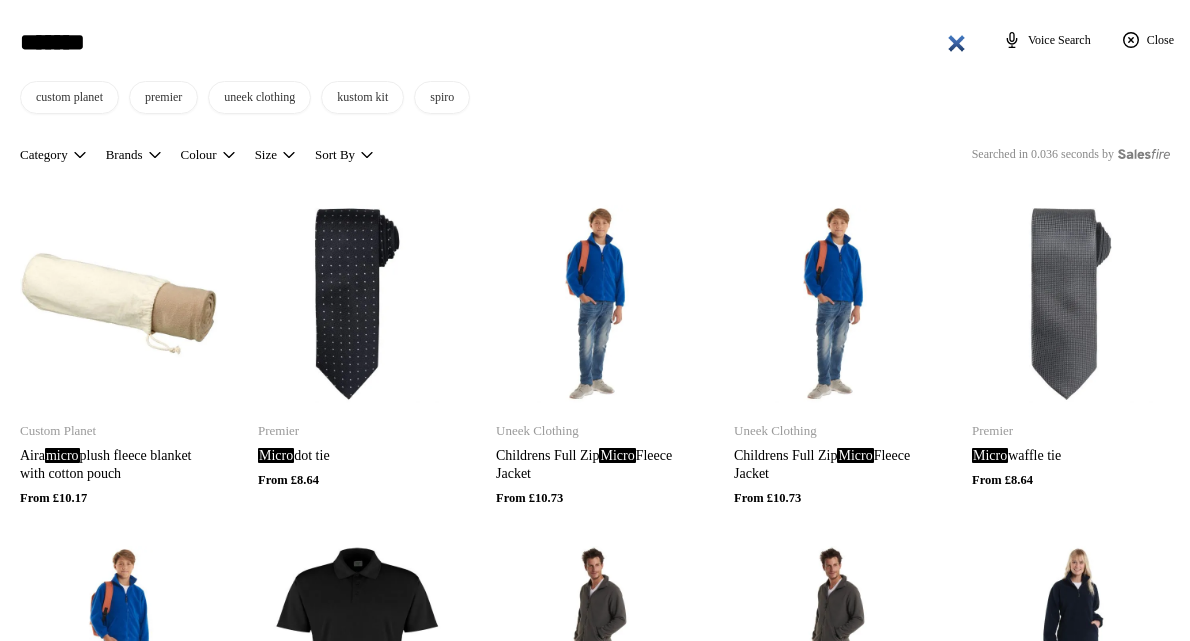 type on "*******" 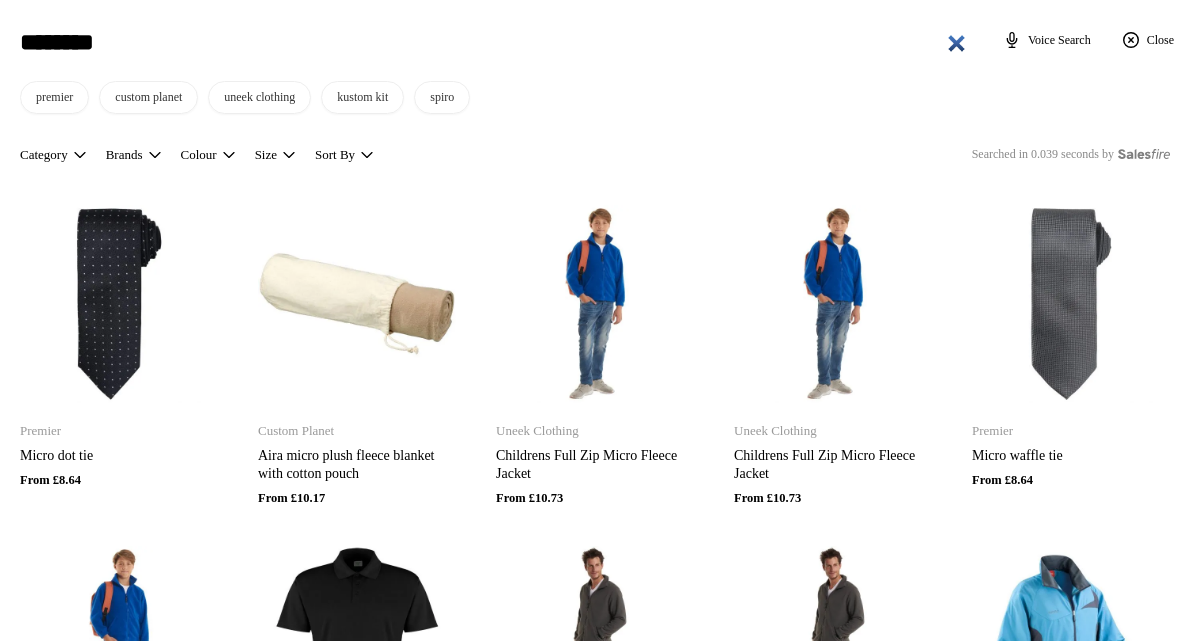 type on "*********" 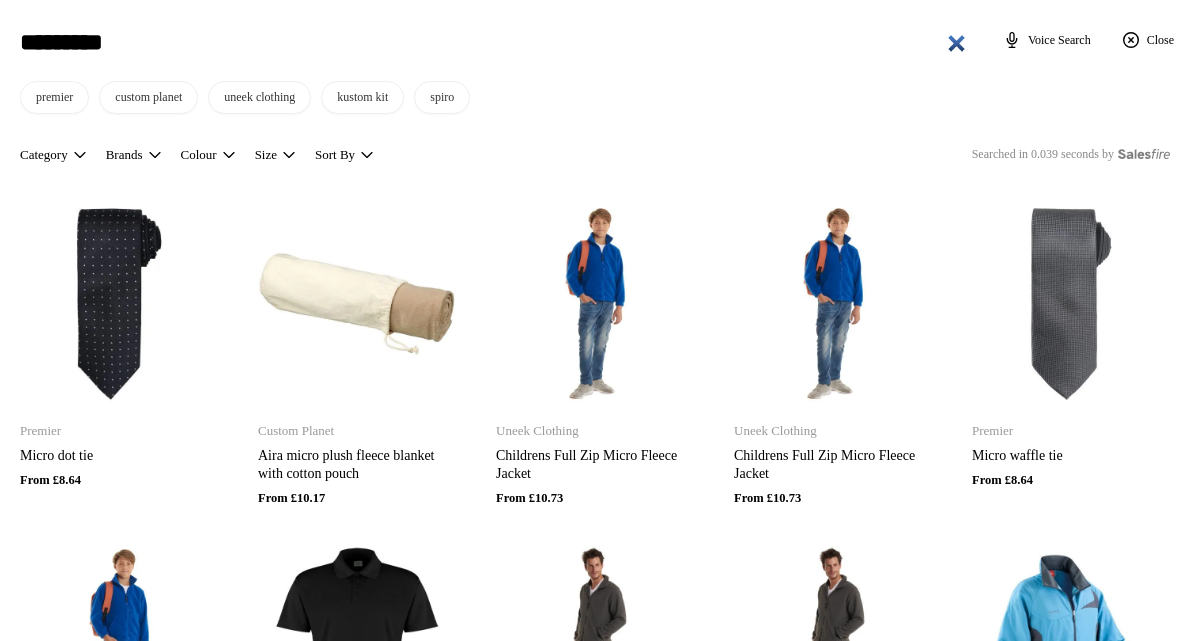 type on "*********" 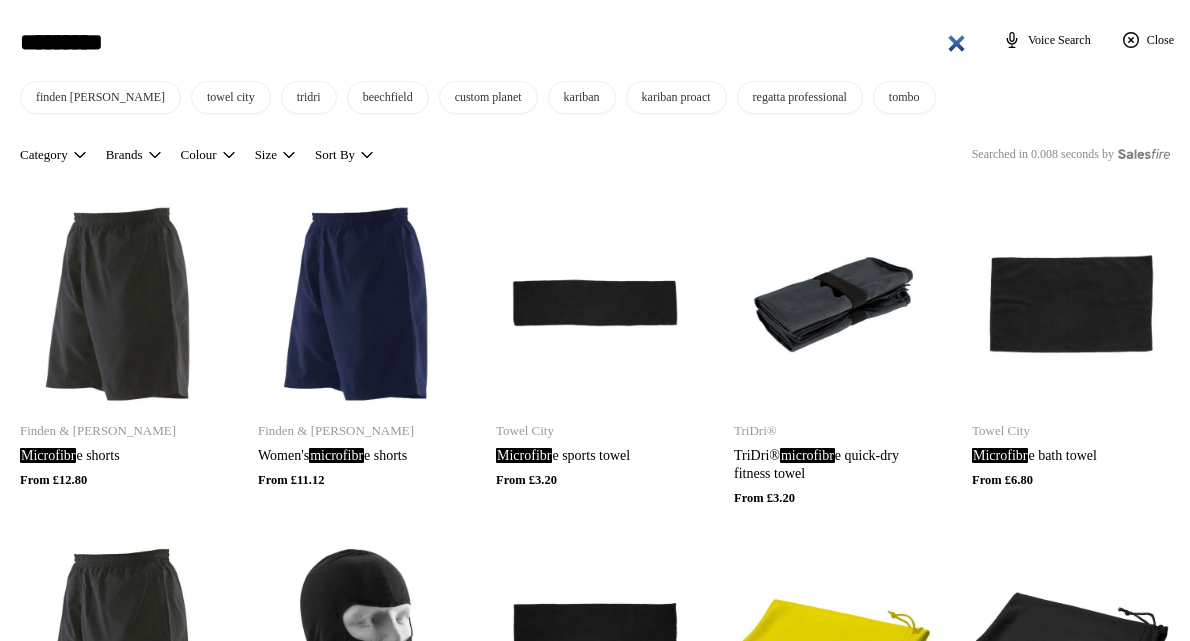 type on "**********" 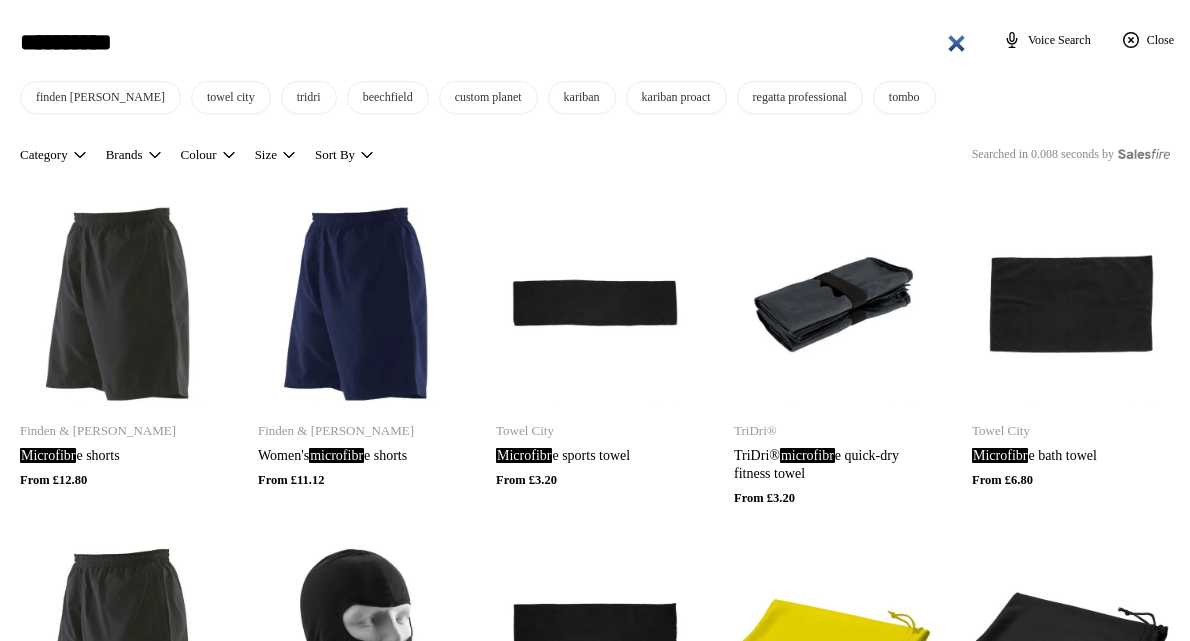 type on "**********" 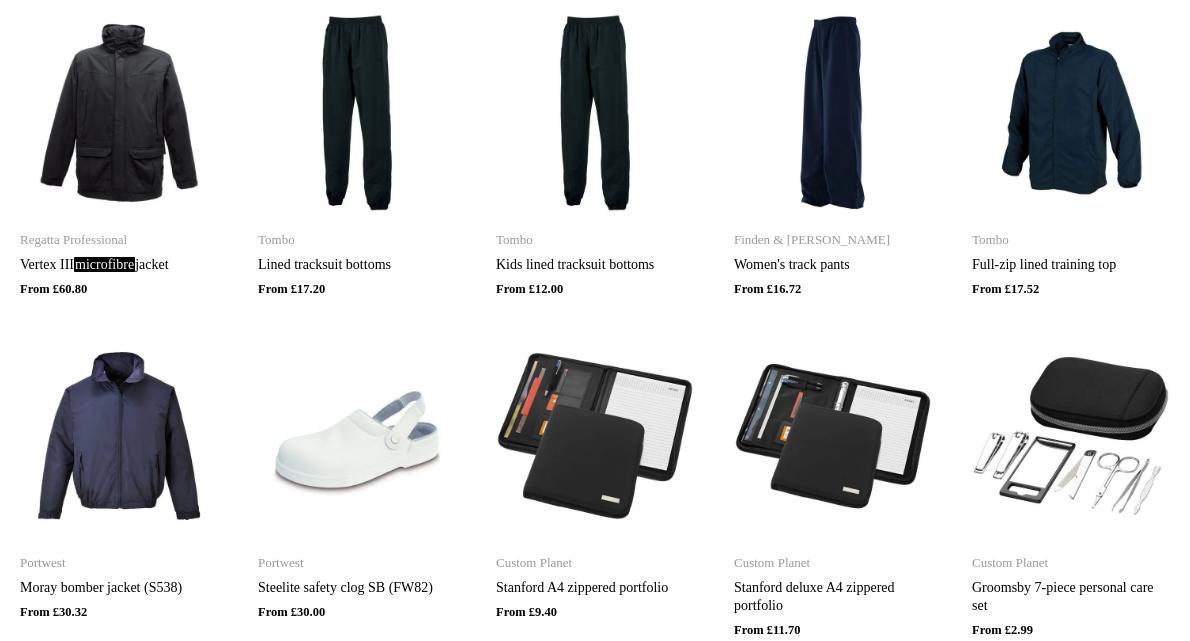 scroll, scrollTop: 0, scrollLeft: 0, axis: both 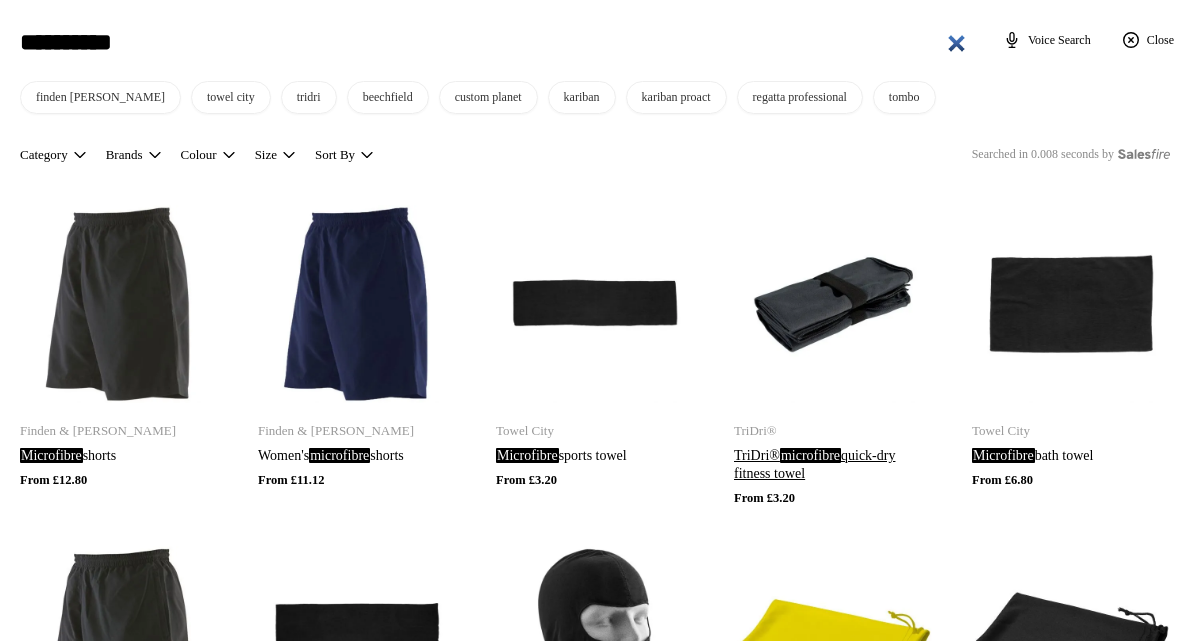 type on "**********" 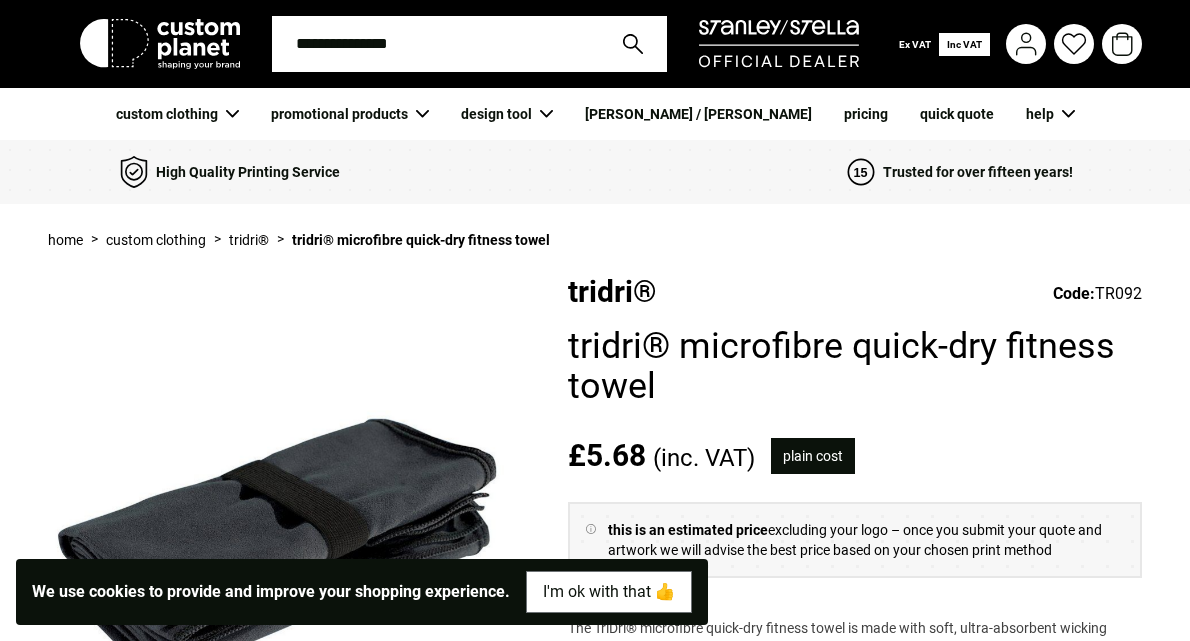 scroll, scrollTop: 0, scrollLeft: 0, axis: both 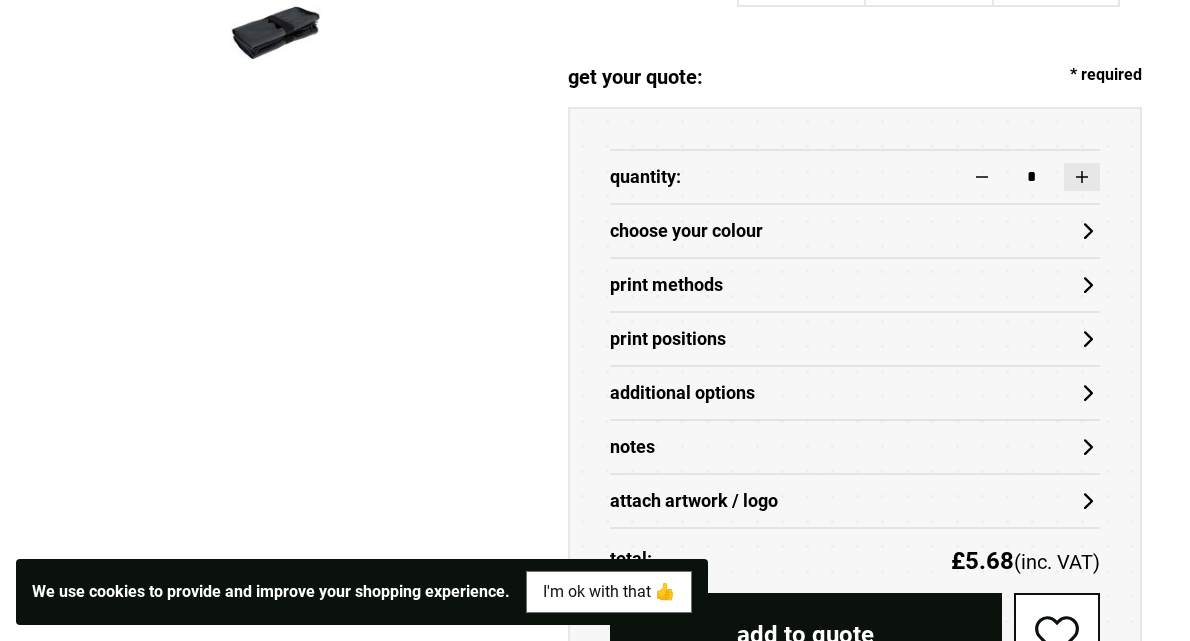click at bounding box center (1082, 177) 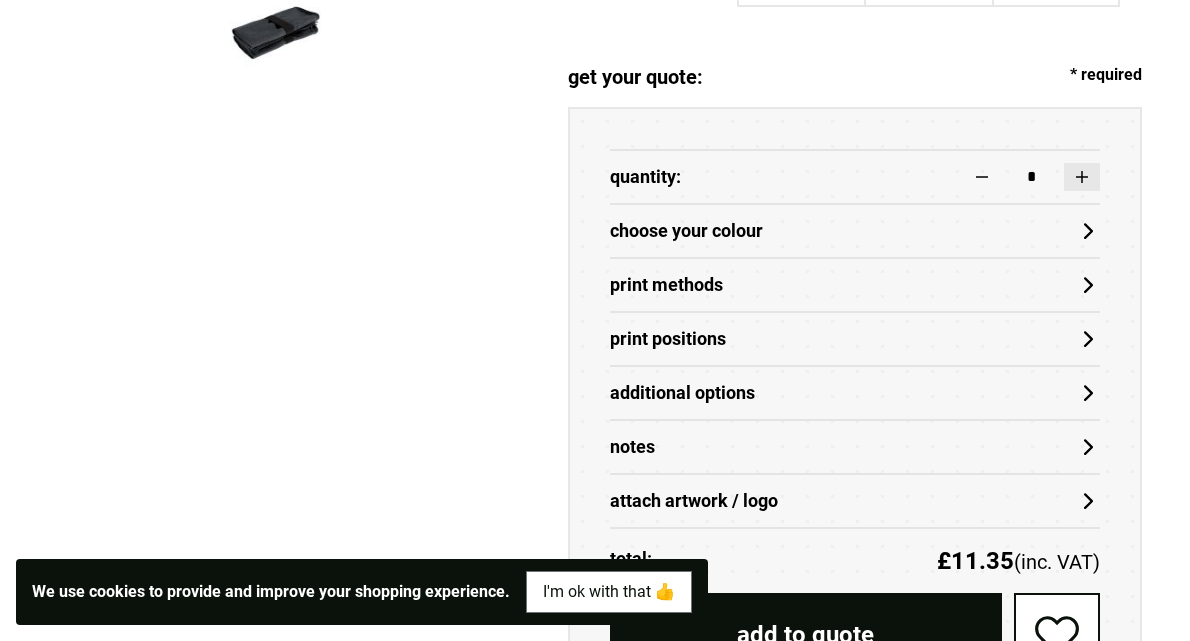 click at bounding box center [1082, 177] 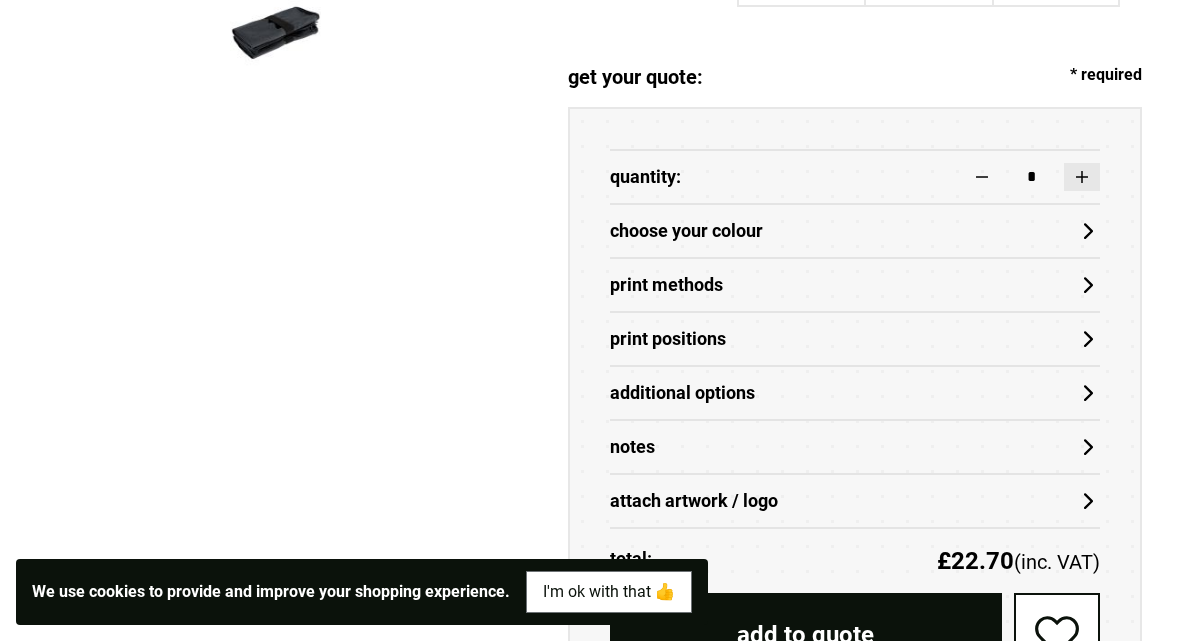 click at bounding box center [1082, 177] 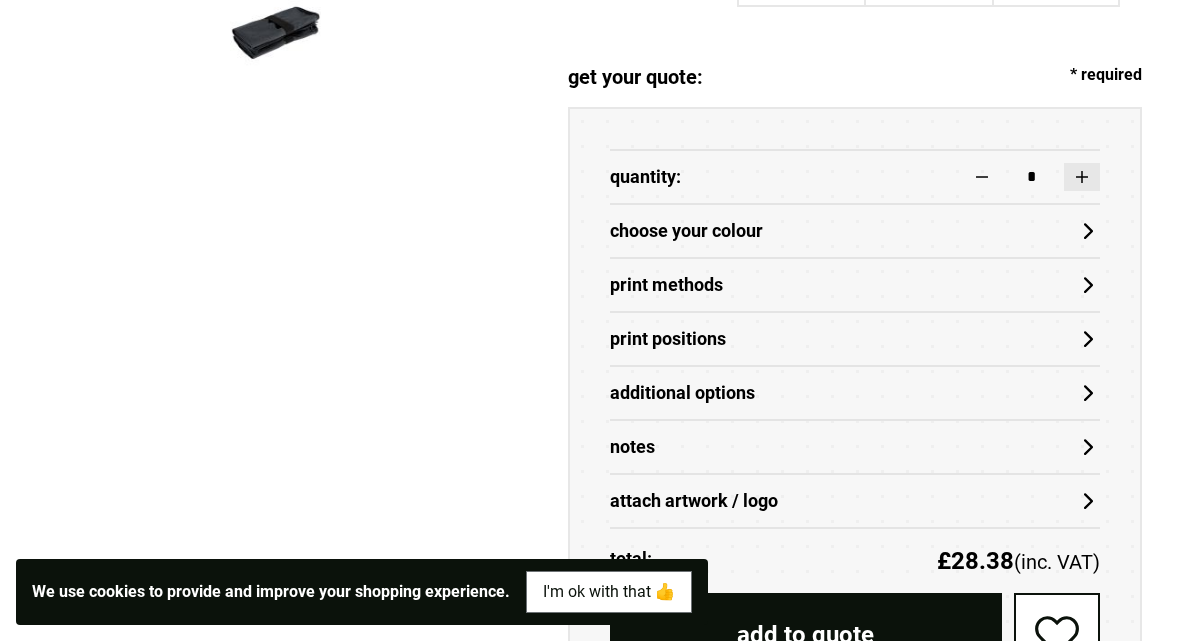 click at bounding box center [1082, 177] 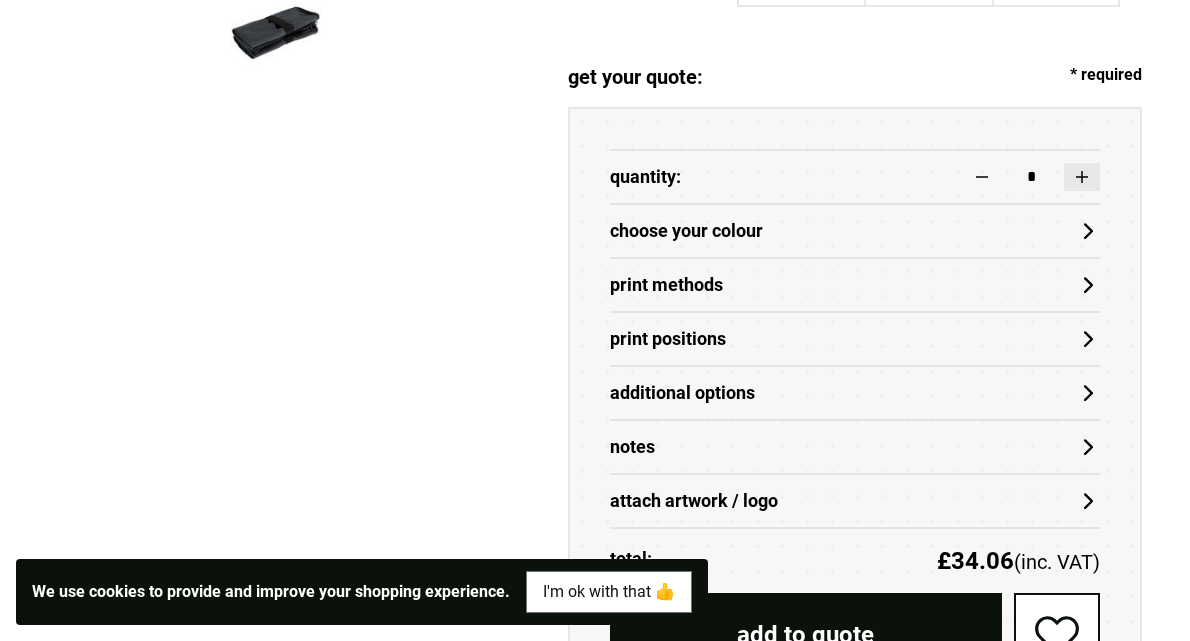 click at bounding box center (1082, 177) 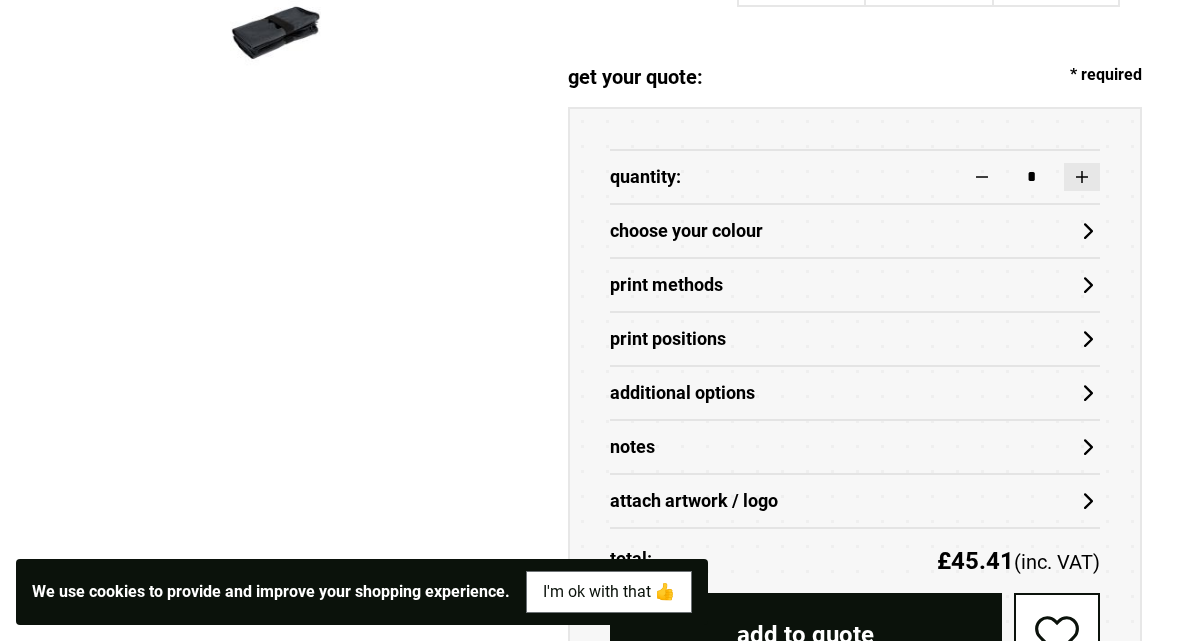 click at bounding box center [1082, 177] 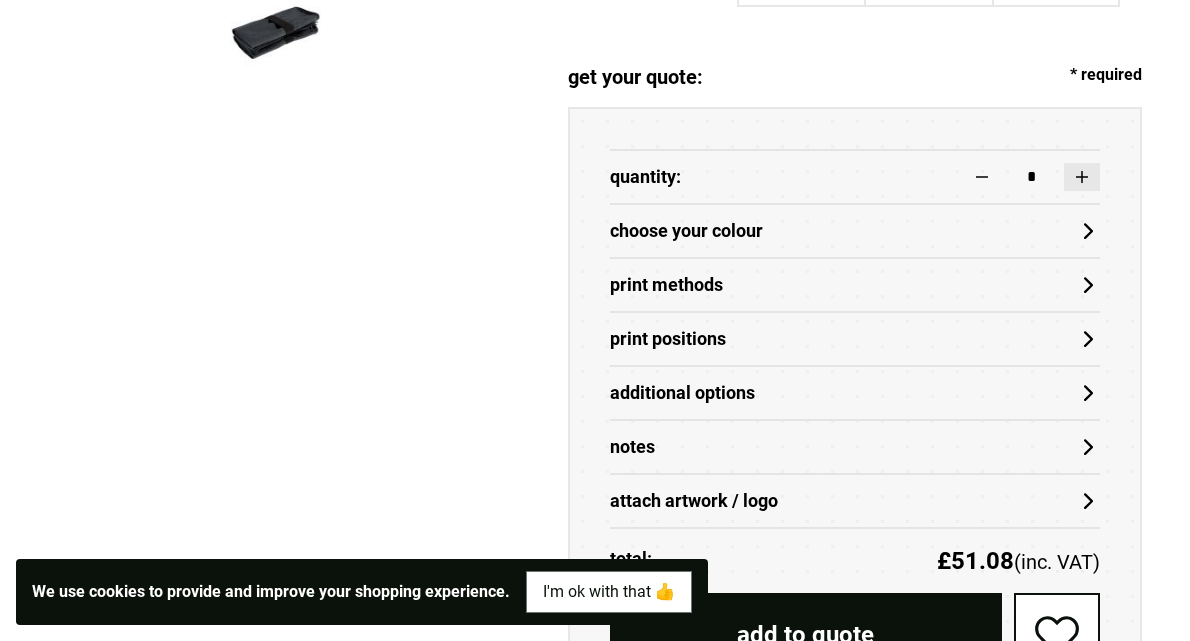 click at bounding box center (1082, 177) 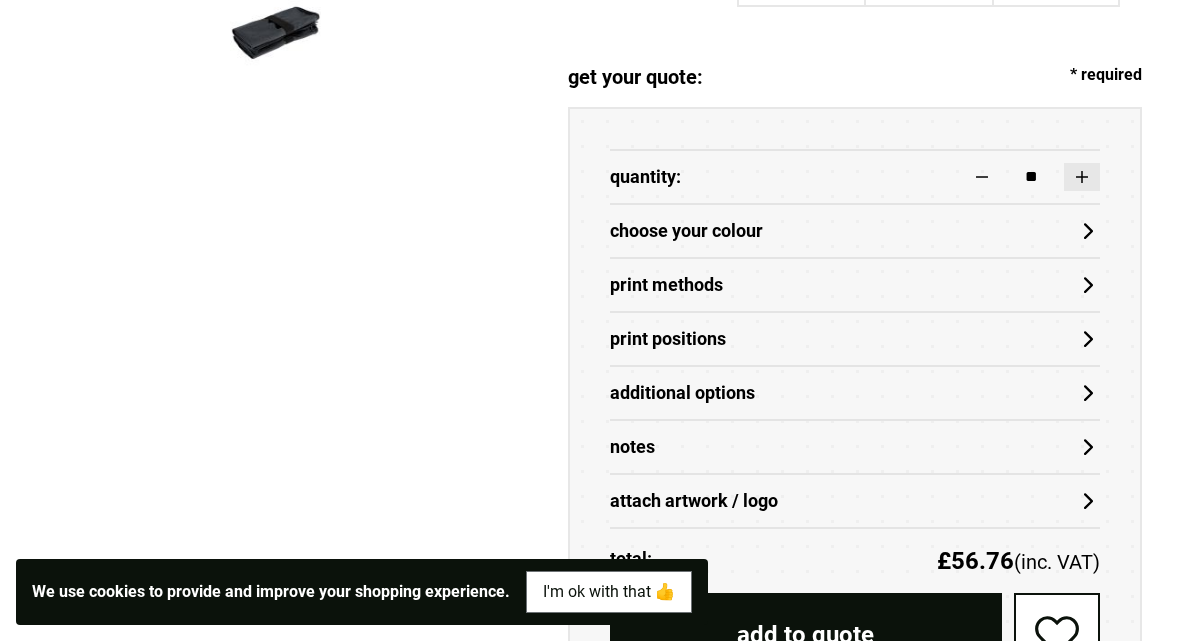 click at bounding box center (1082, 177) 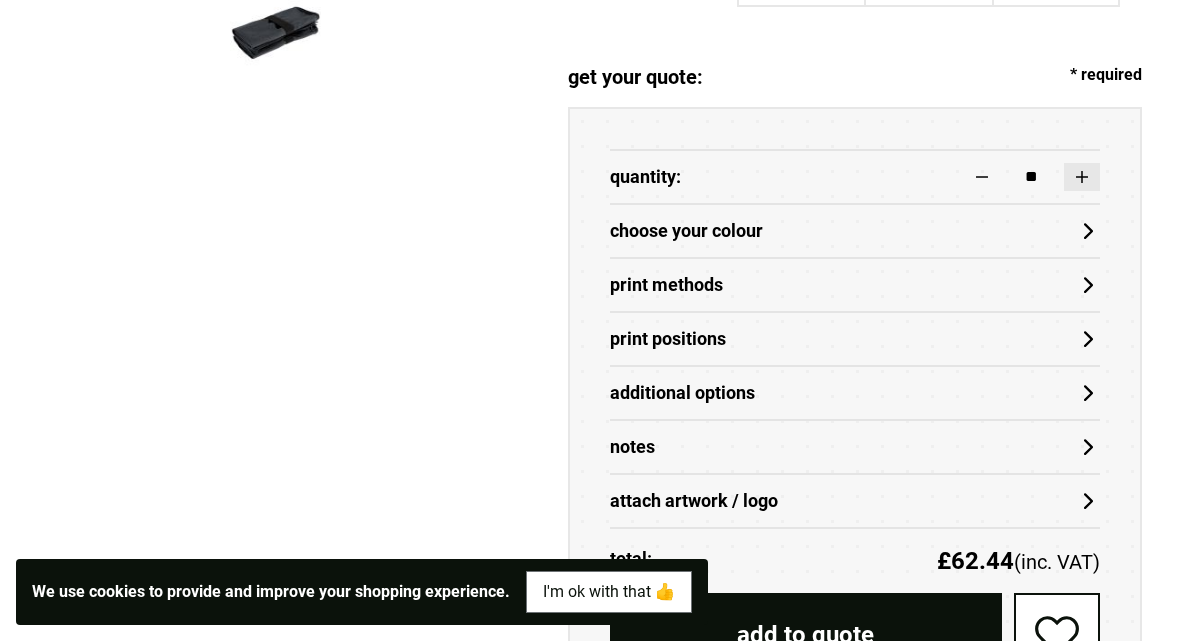 click at bounding box center [1082, 177] 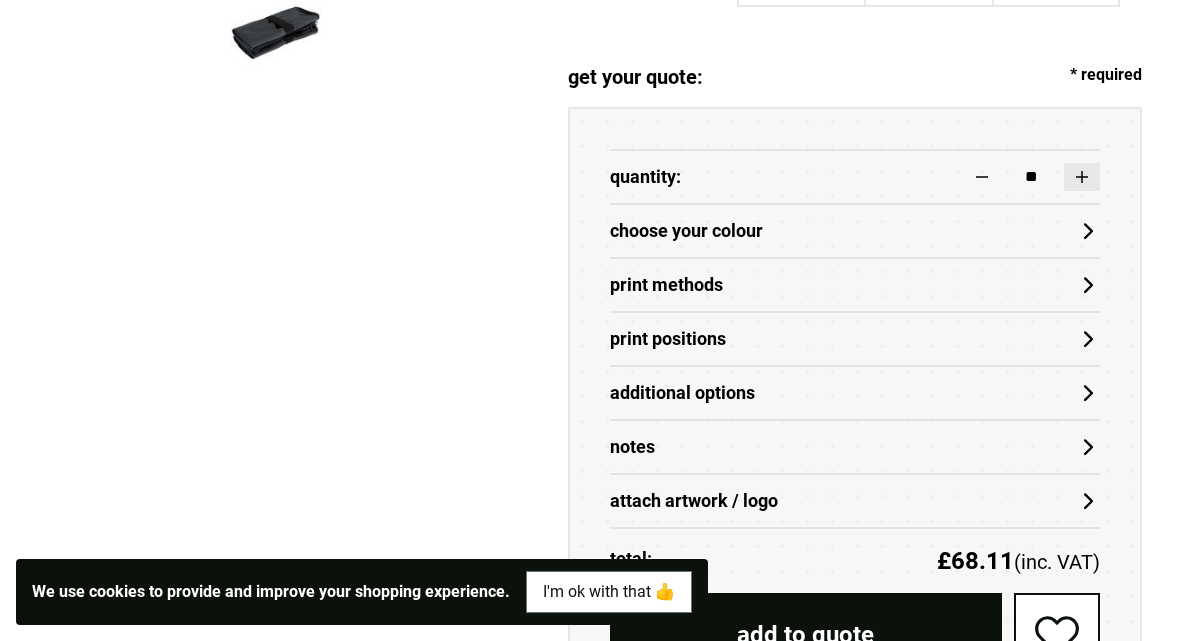 click at bounding box center [1082, 177] 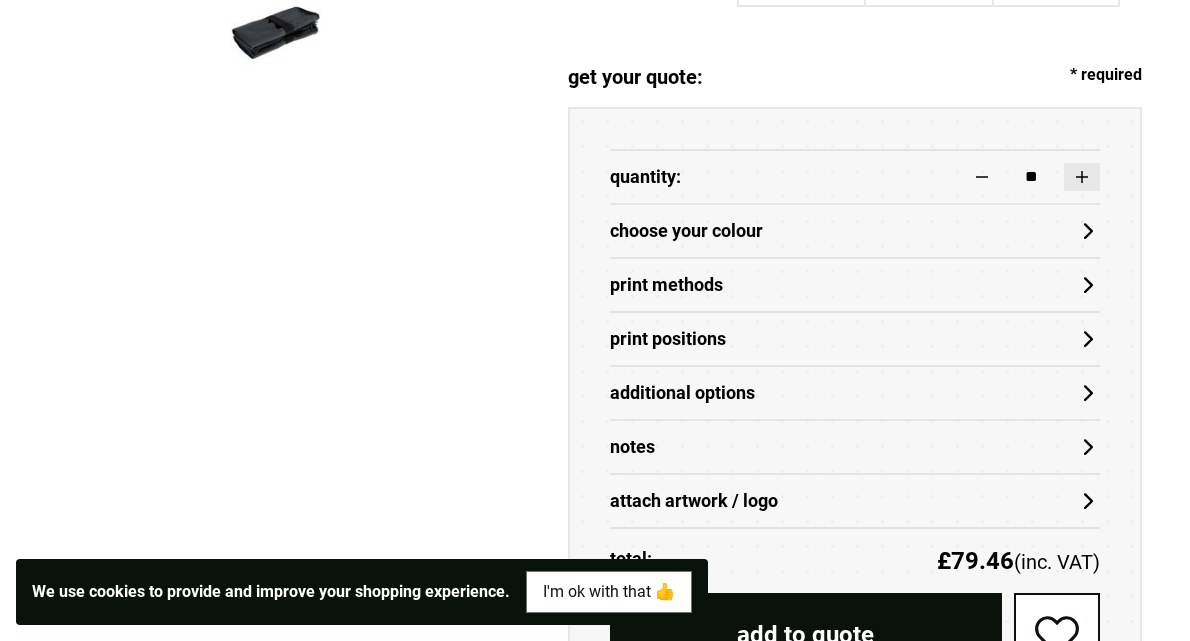 click at bounding box center [1082, 177] 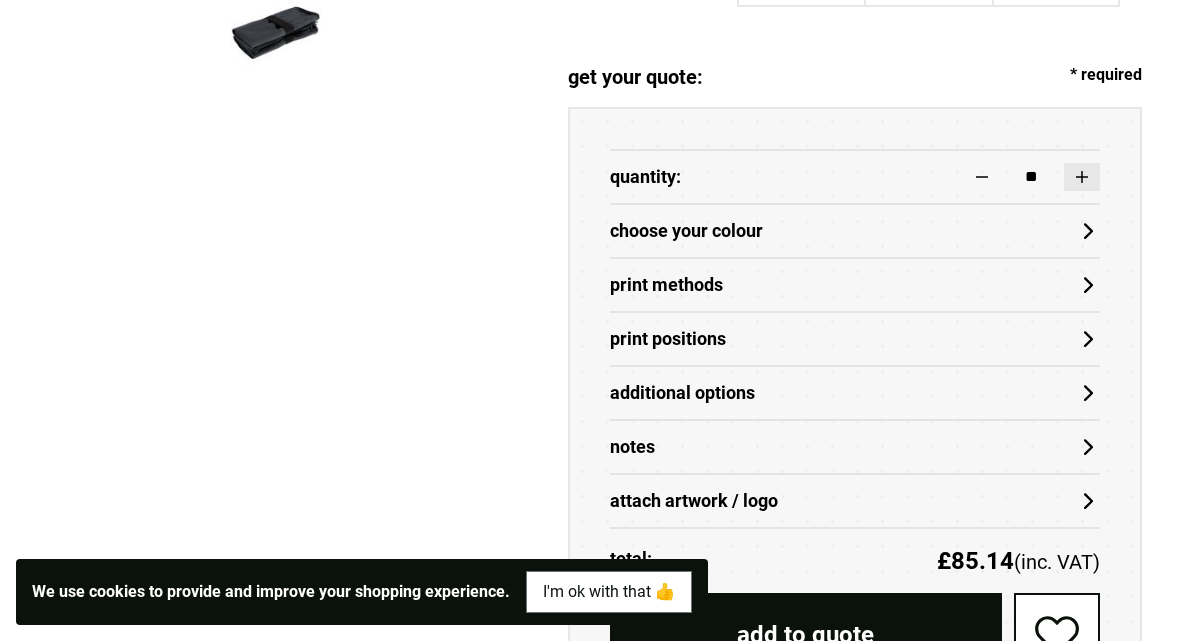 click at bounding box center [1082, 177] 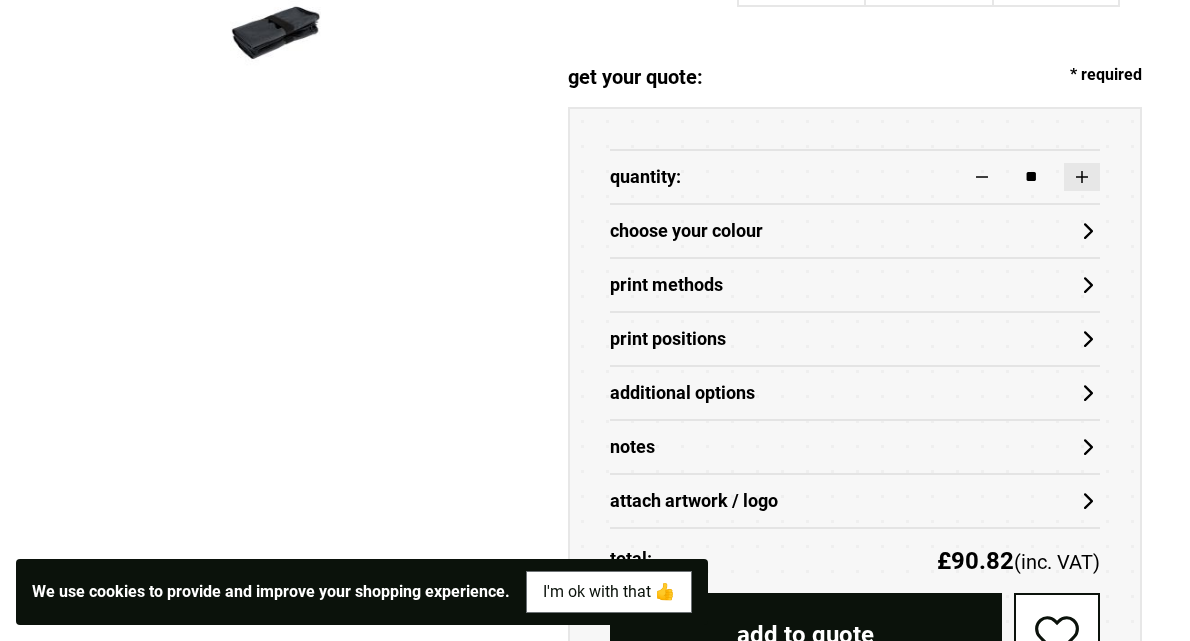 click at bounding box center (1082, 177) 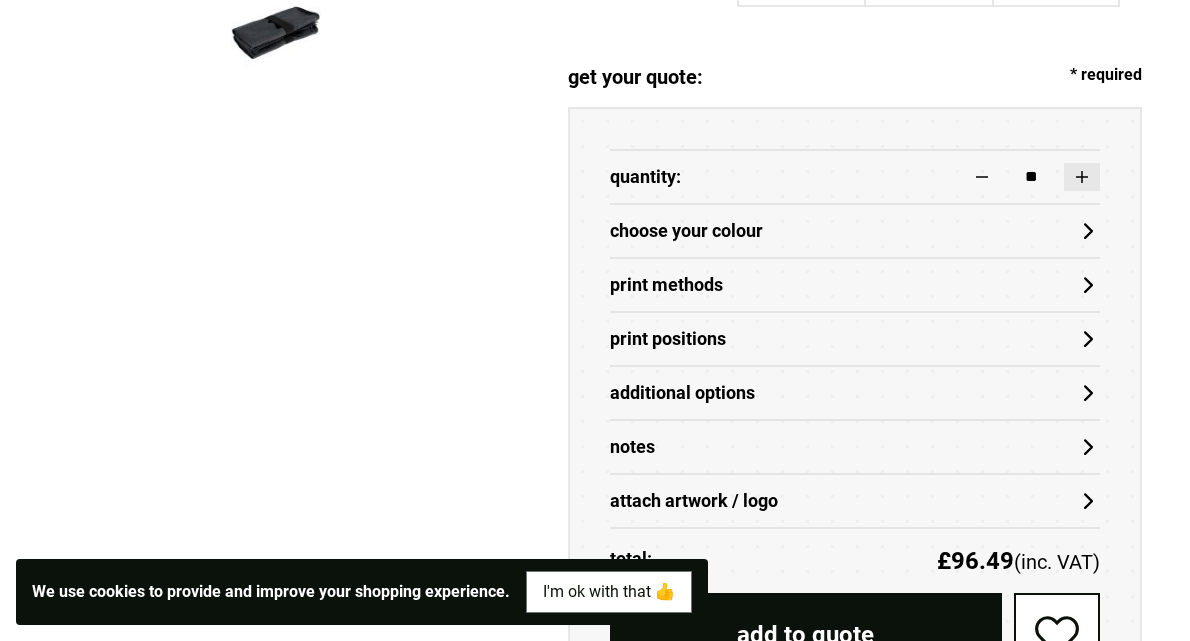 click at bounding box center (1082, 177) 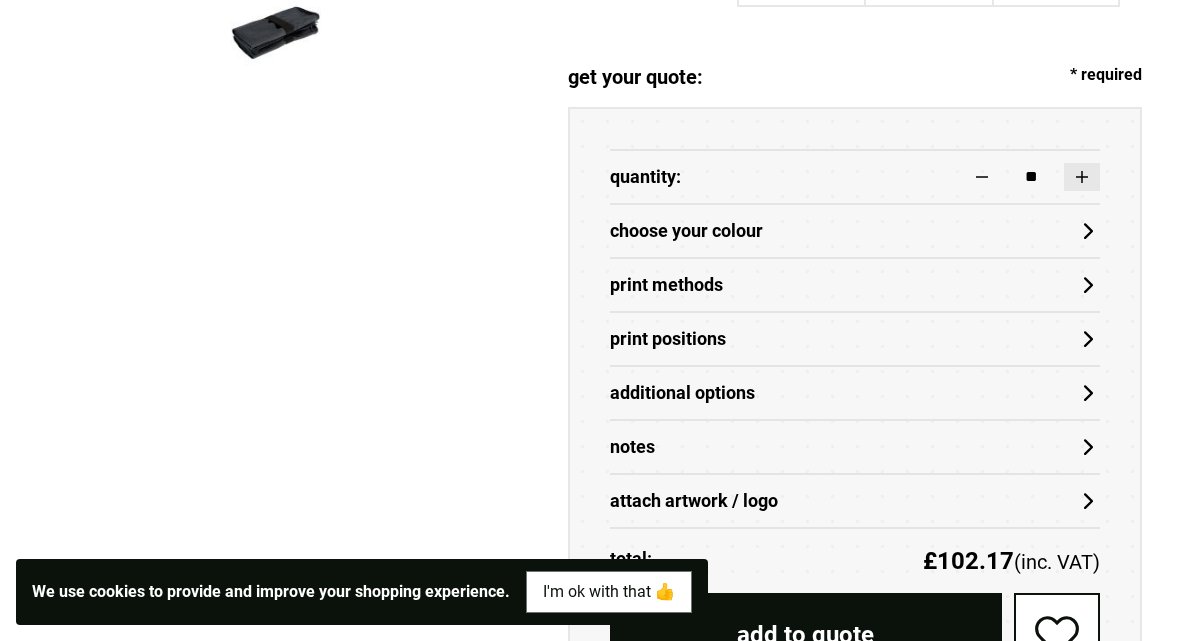 click at bounding box center (1082, 177) 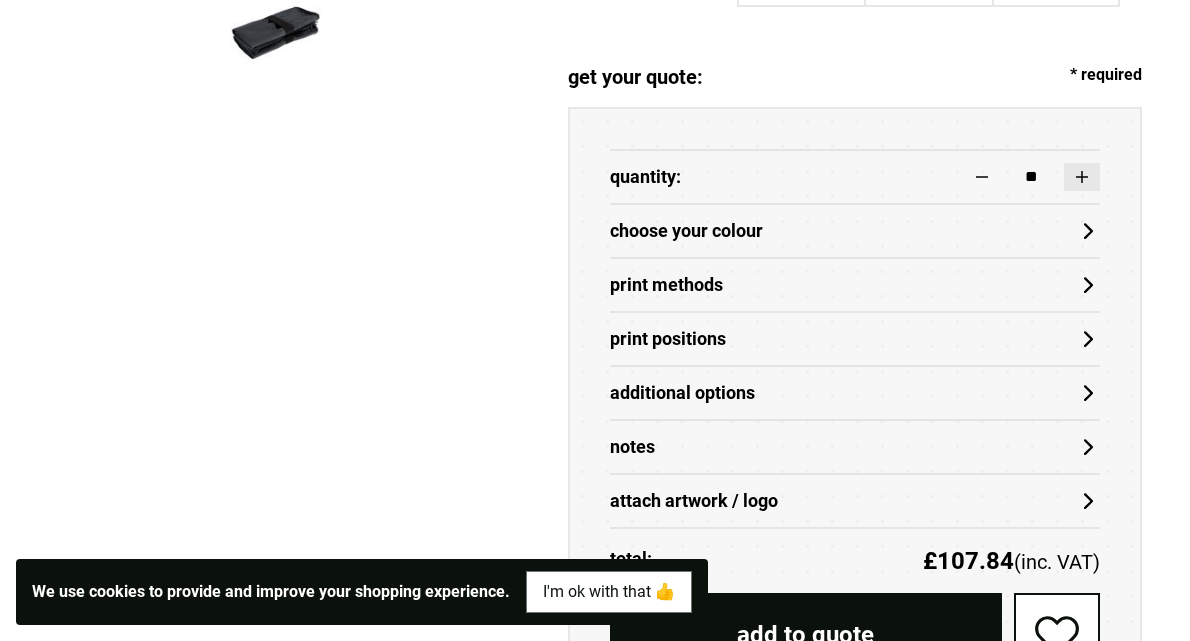 click at bounding box center (1082, 177) 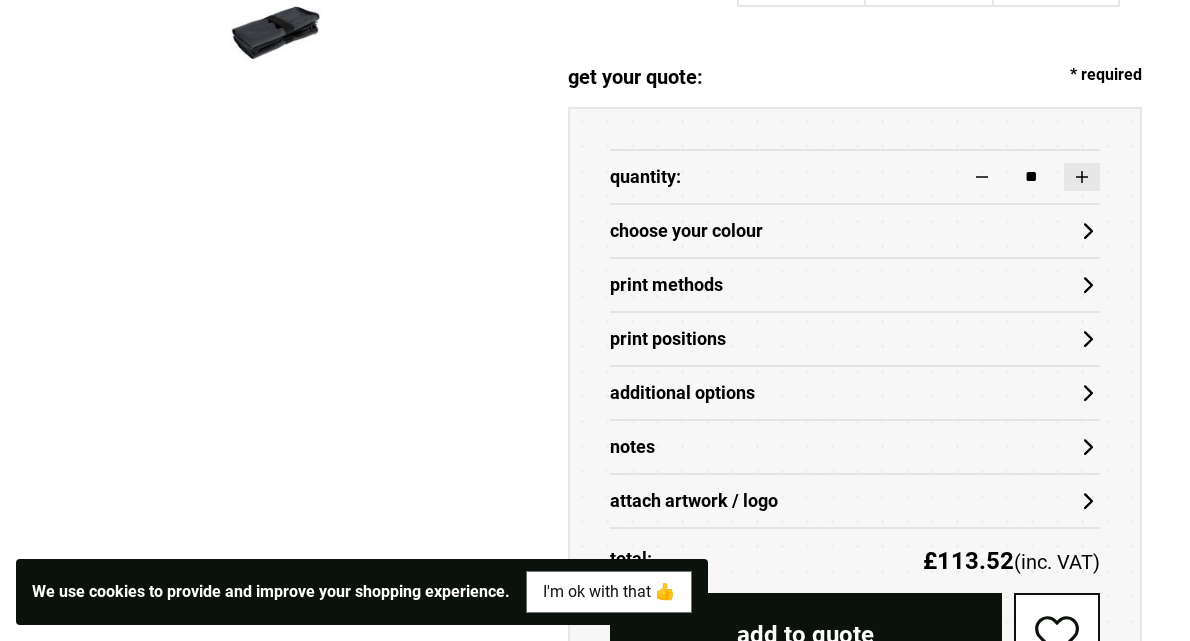 click at bounding box center (1082, 177) 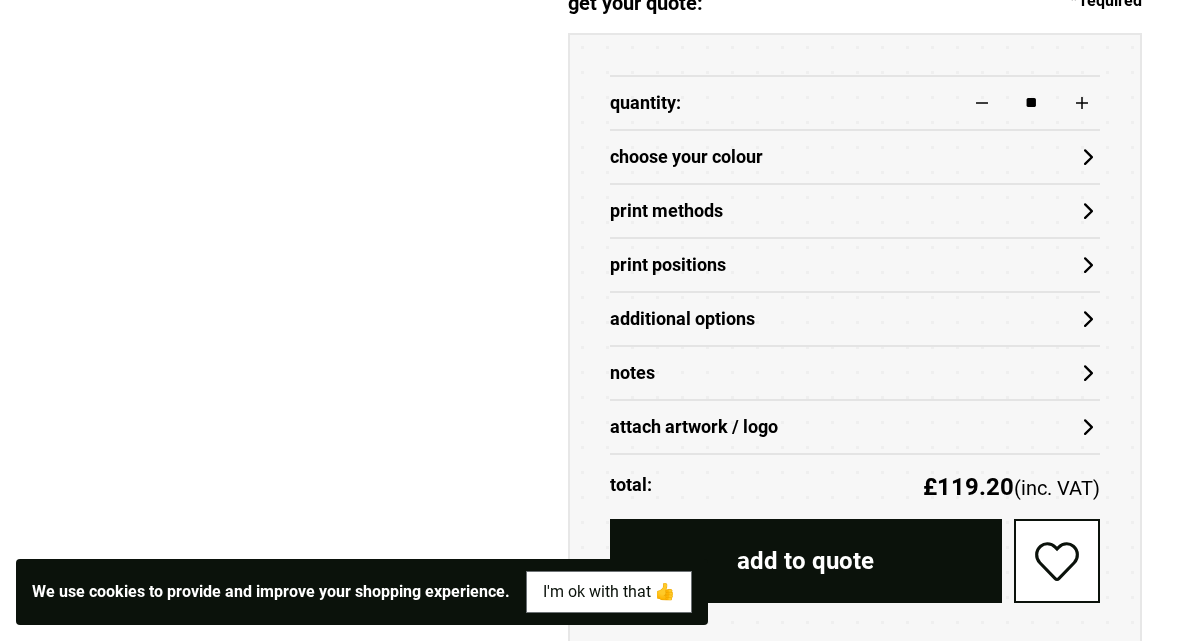 scroll, scrollTop: 921, scrollLeft: 0, axis: vertical 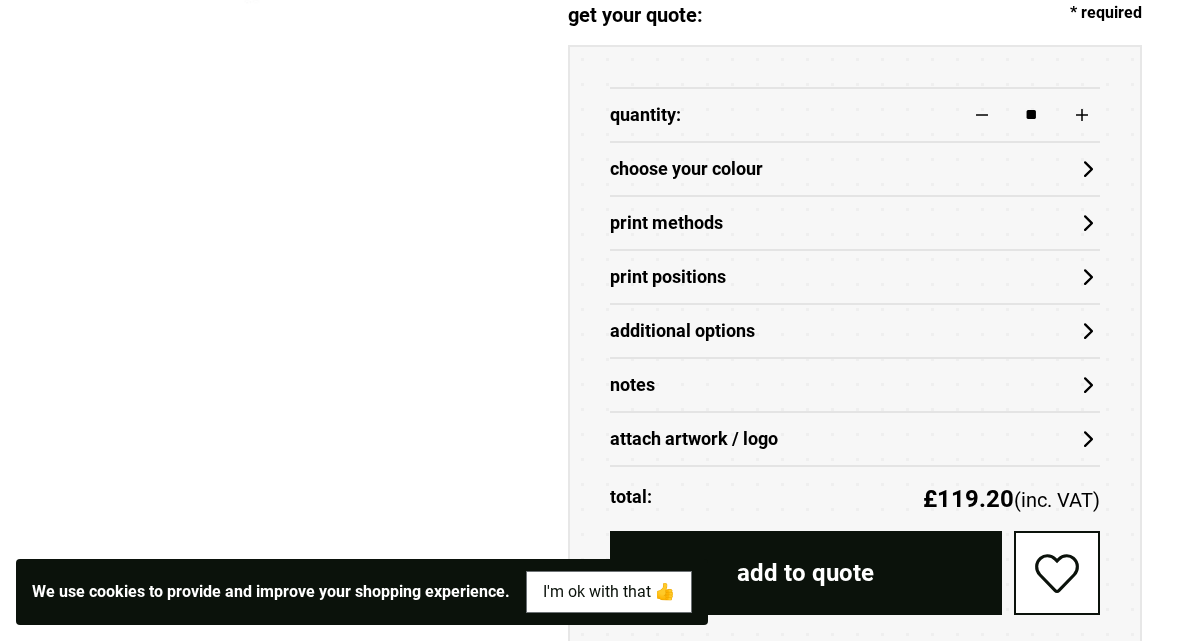 click on "attach artwork / logo" at bounding box center (855, 439) 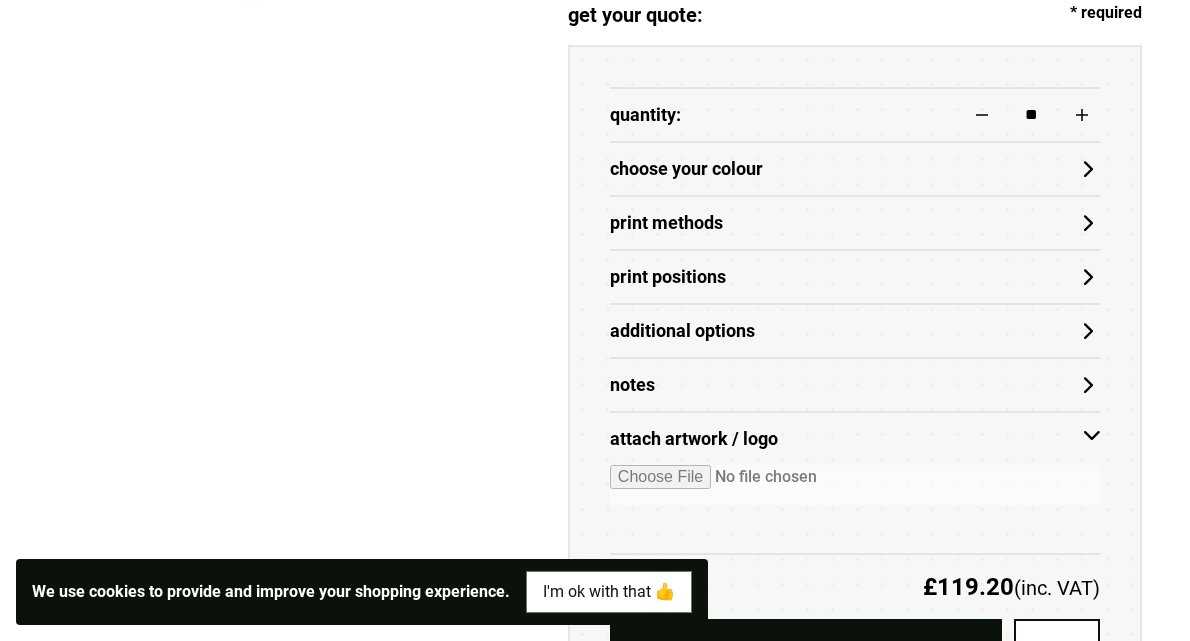 click on "Print Methods" at bounding box center [855, 223] 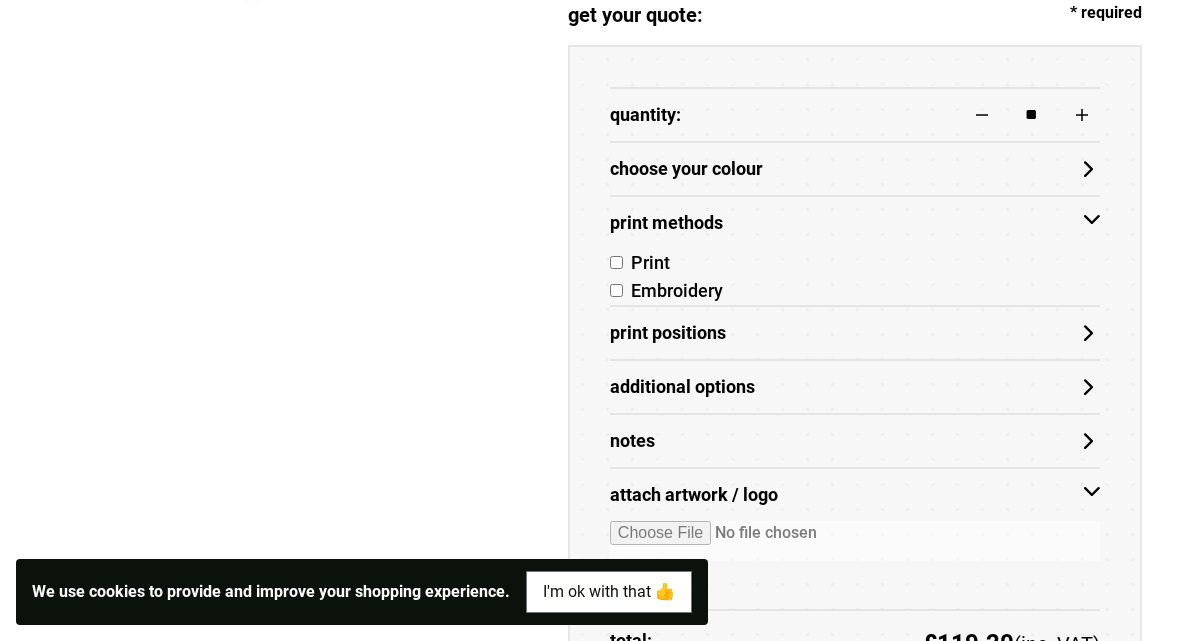 click on "Embroidery" at bounding box center (855, 291) 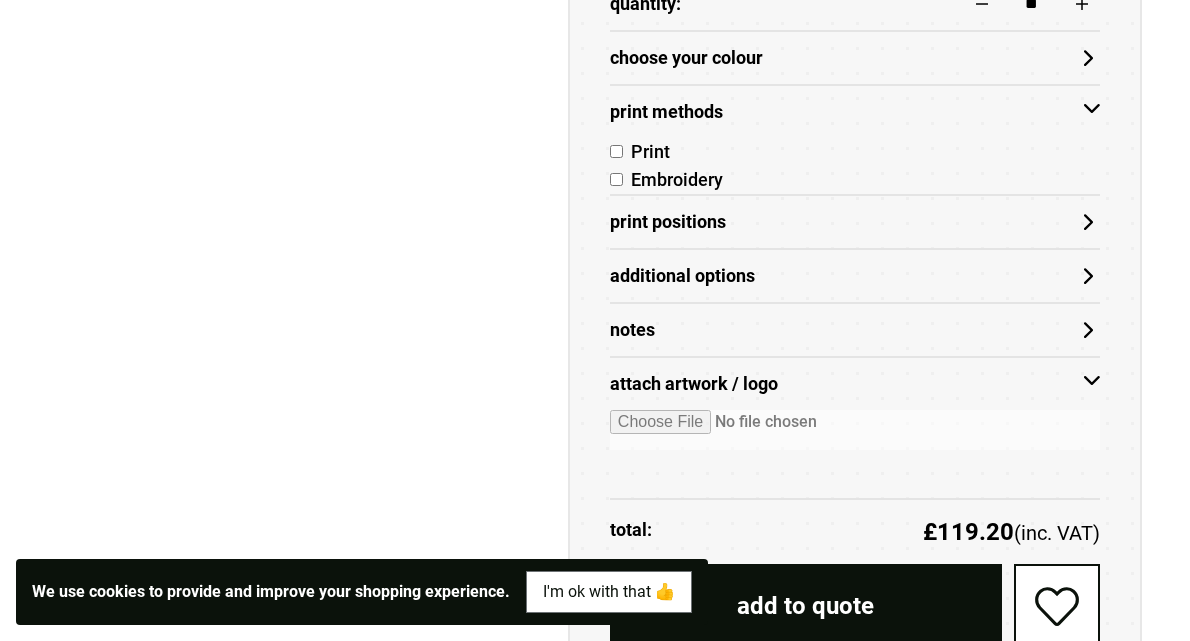 scroll, scrollTop: 1042, scrollLeft: 0, axis: vertical 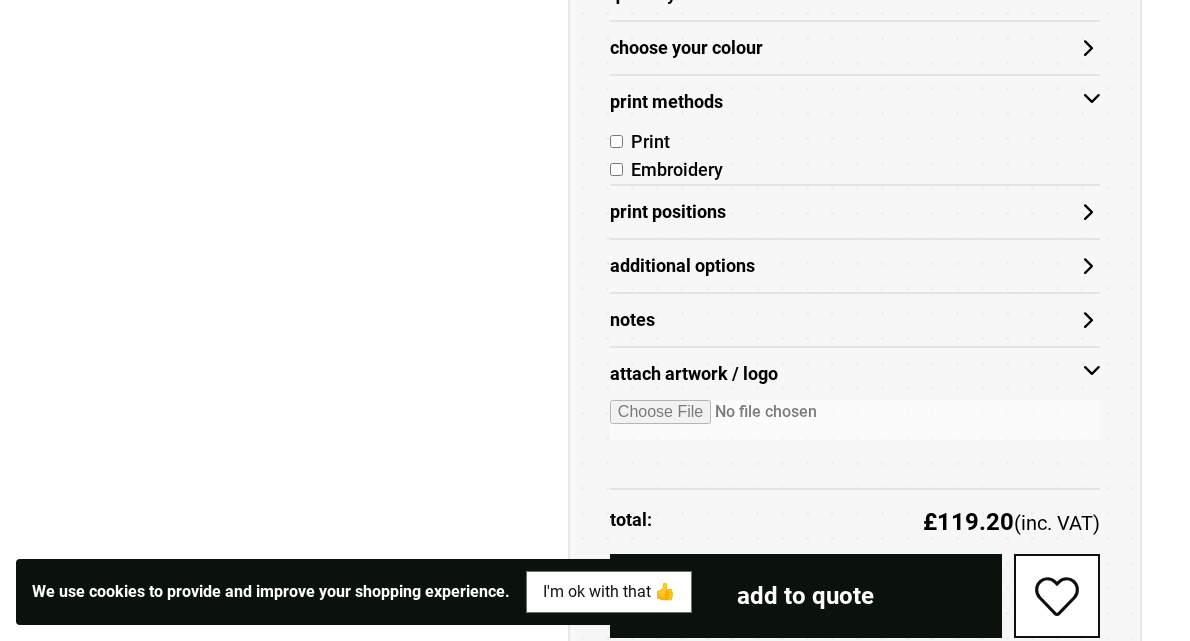 click on "Print Positions" at bounding box center (855, 212) 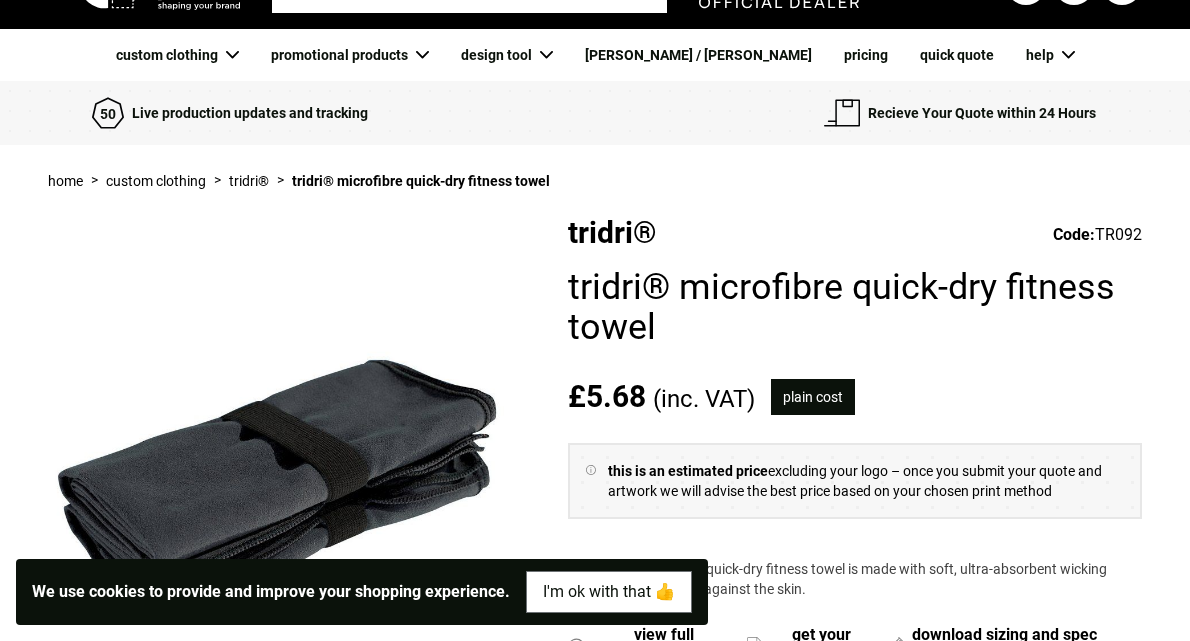 scroll, scrollTop: 58, scrollLeft: 0, axis: vertical 